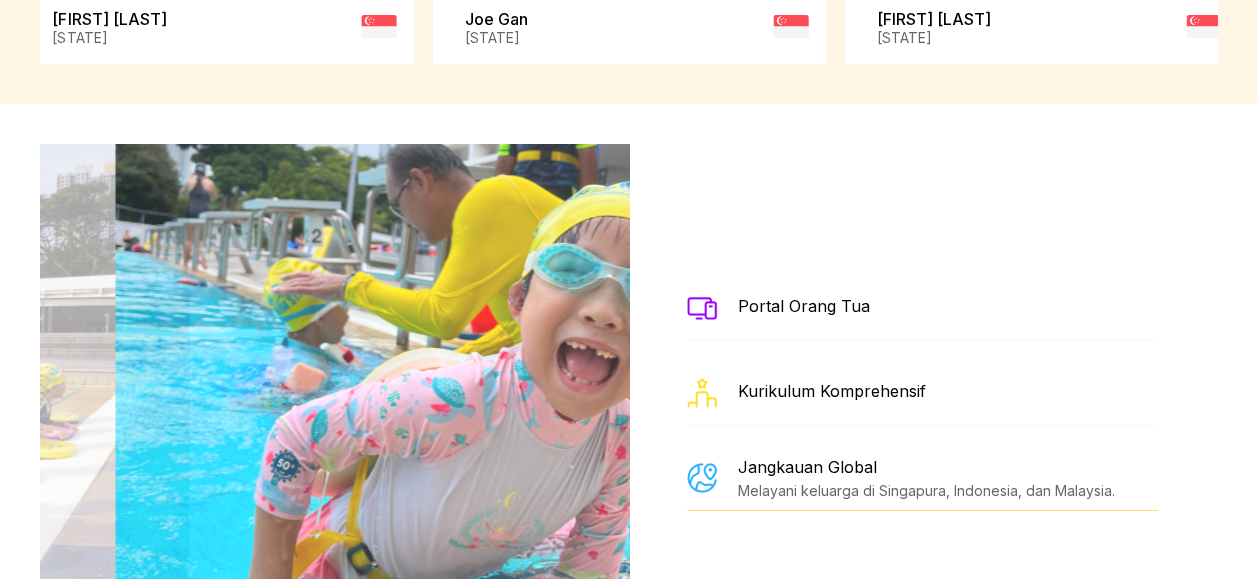 scroll, scrollTop: 3120, scrollLeft: 0, axis: vertical 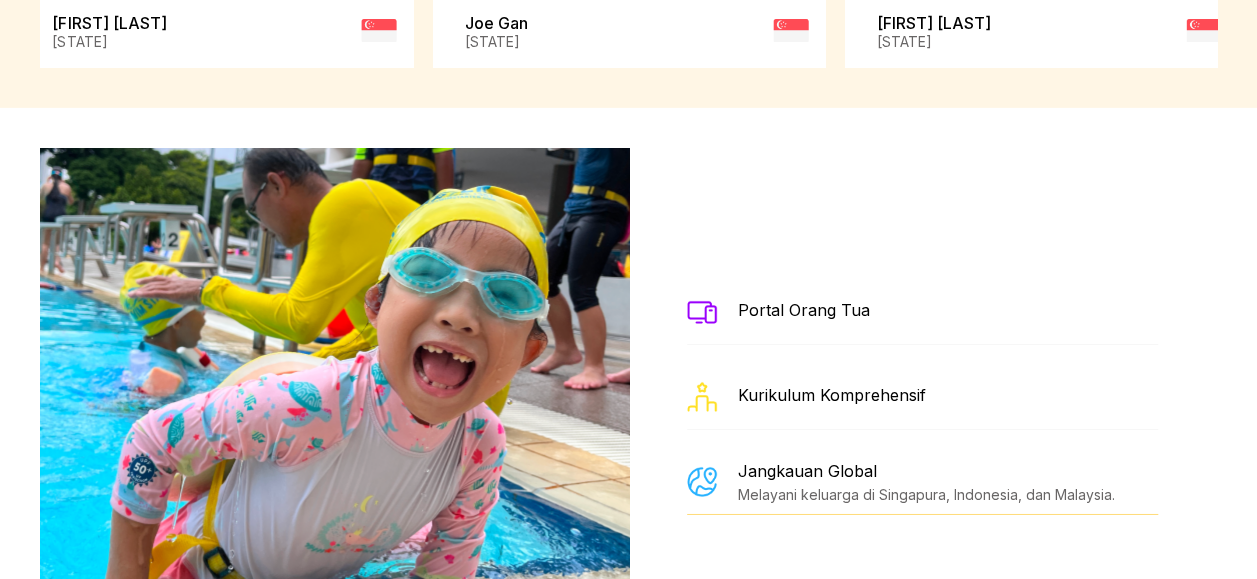 click at bounding box center (702, 312) 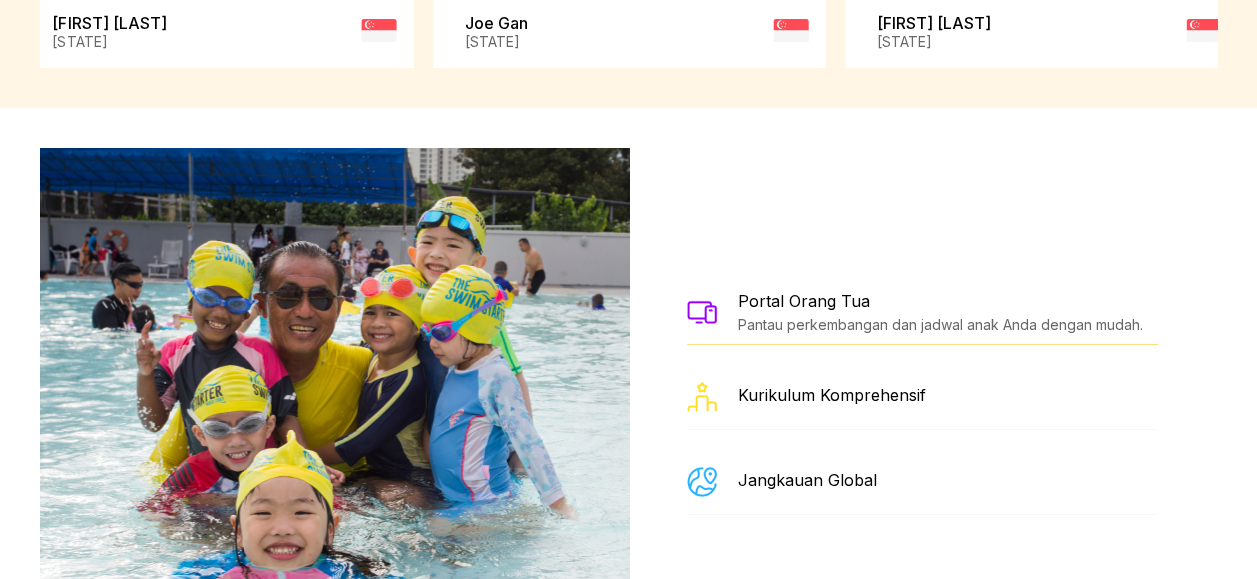 click on "Portal Orang Tua" at bounding box center [939, 301] 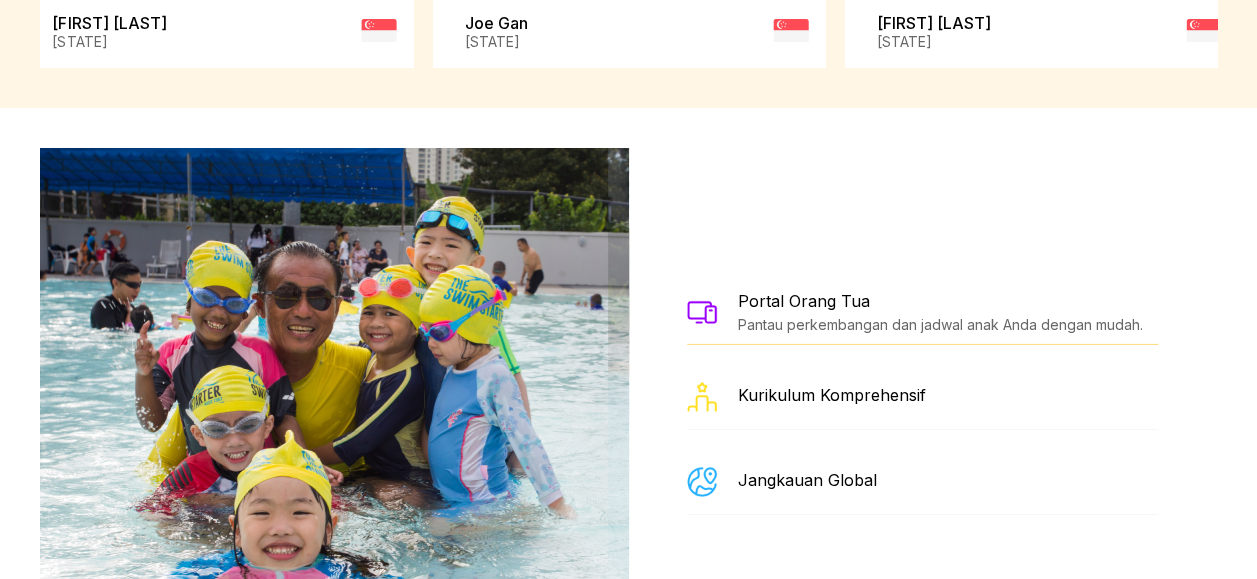 click on "Portal Orang Tua" at bounding box center (939, 301) 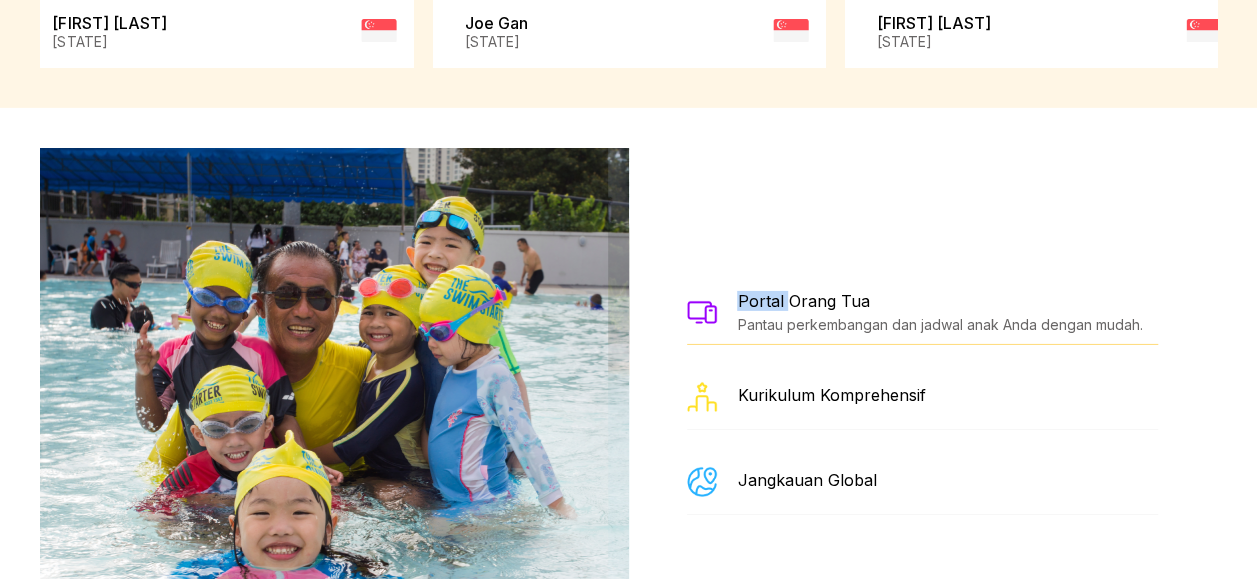 click on "Portal Orang Tua" at bounding box center [939, 301] 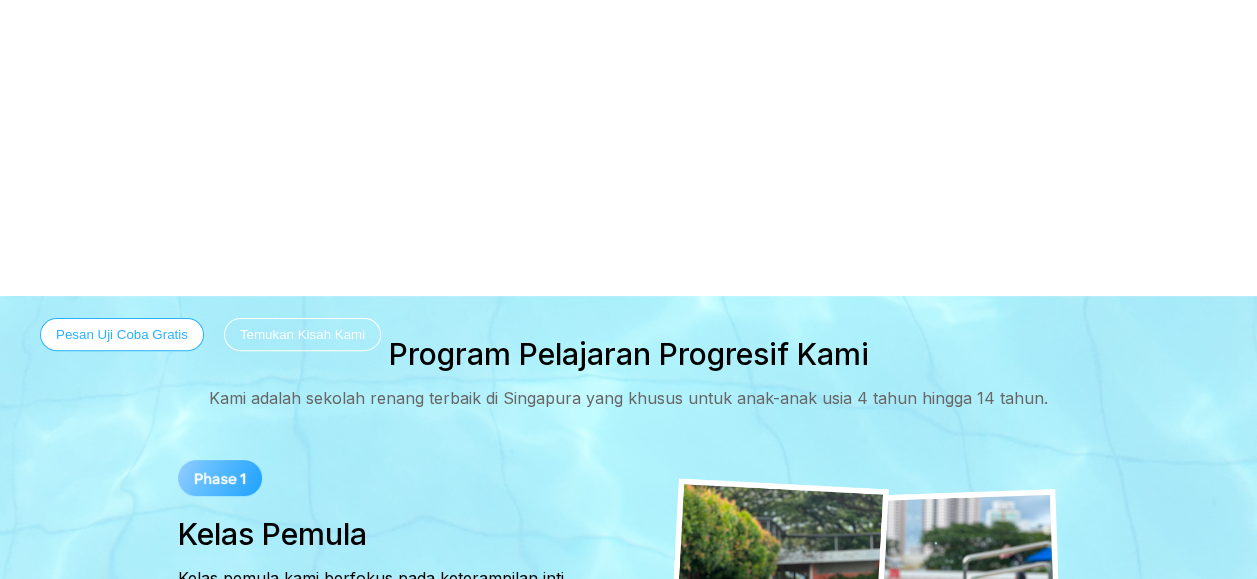 scroll, scrollTop: 0, scrollLeft: 0, axis: both 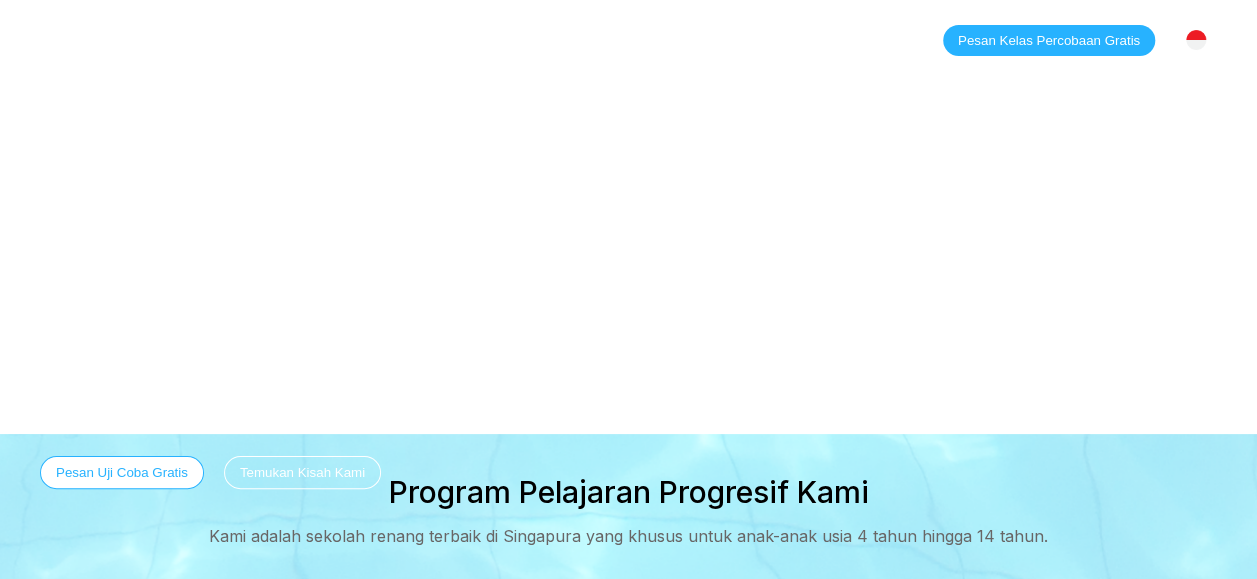 click on "Temukan Kisah Kami" at bounding box center [302, 472] 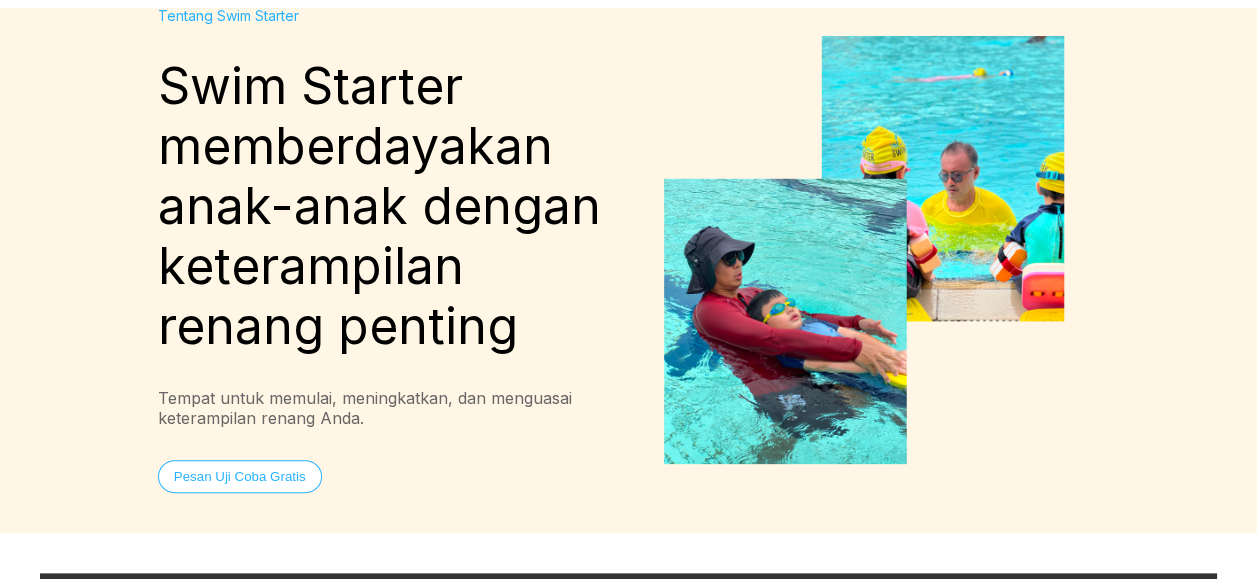 scroll, scrollTop: 0, scrollLeft: 0, axis: both 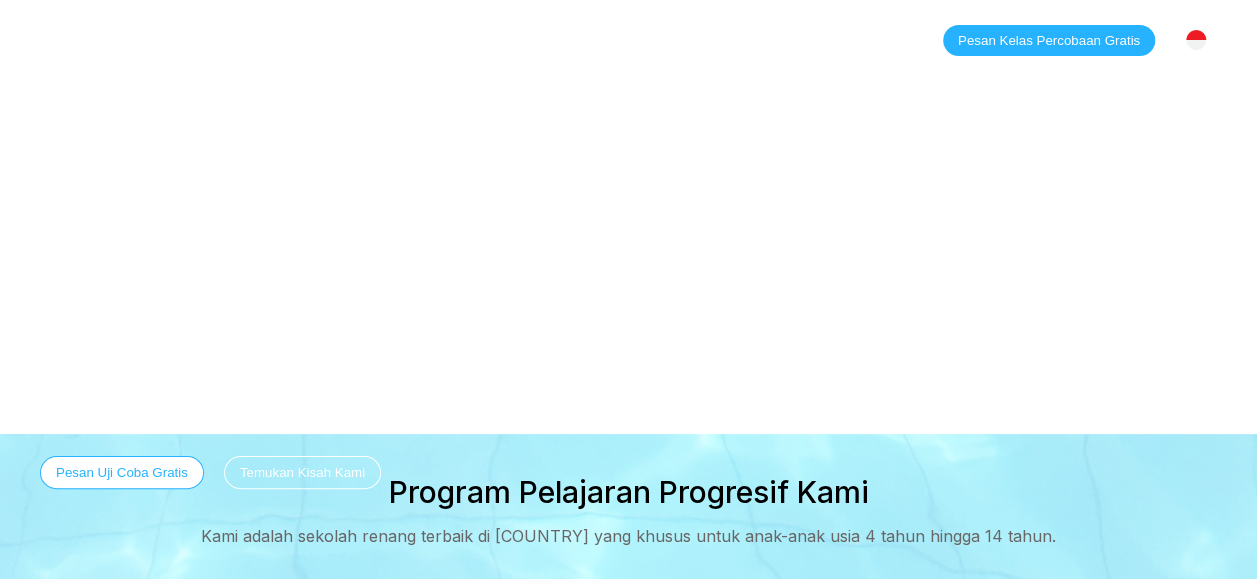 click at bounding box center [58, 38] 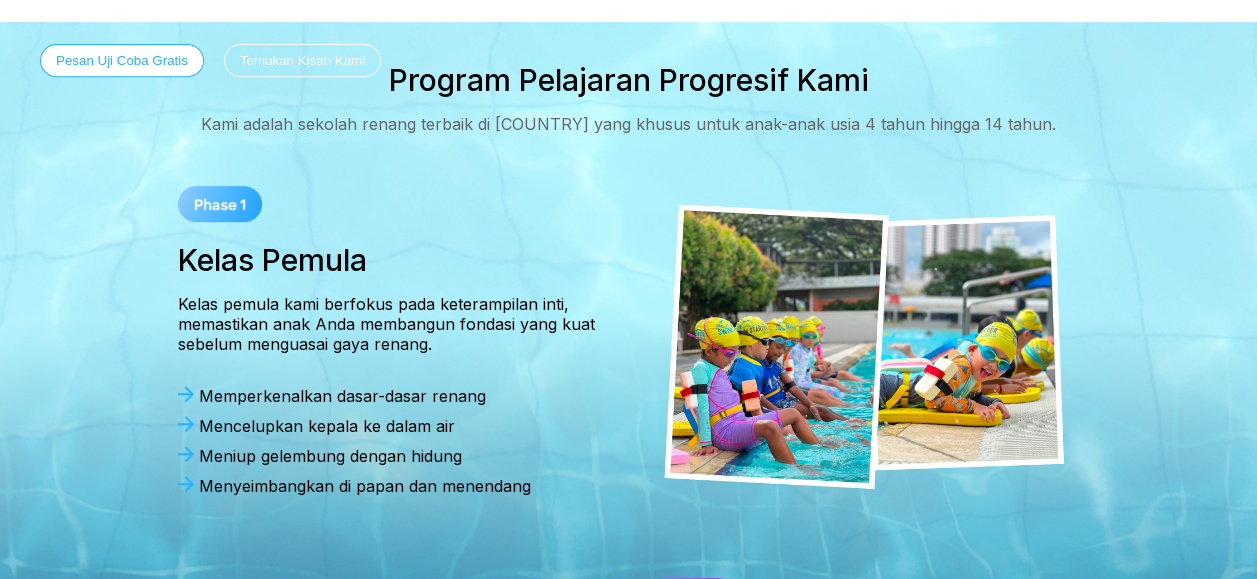scroll, scrollTop: 400, scrollLeft: 0, axis: vertical 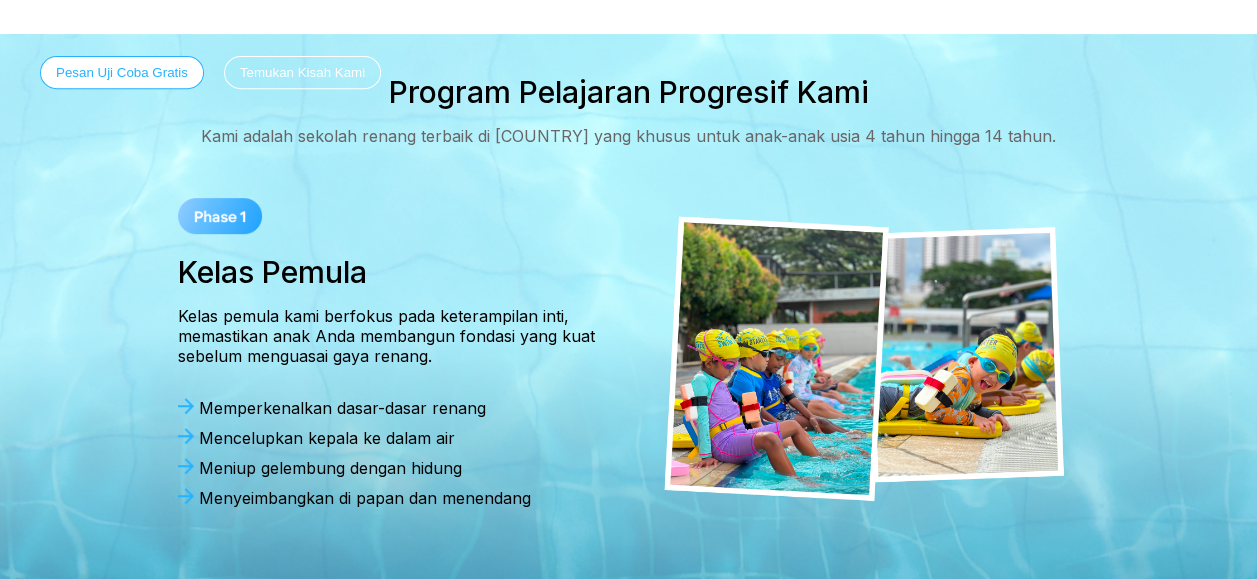 click at bounding box center (220, 216) 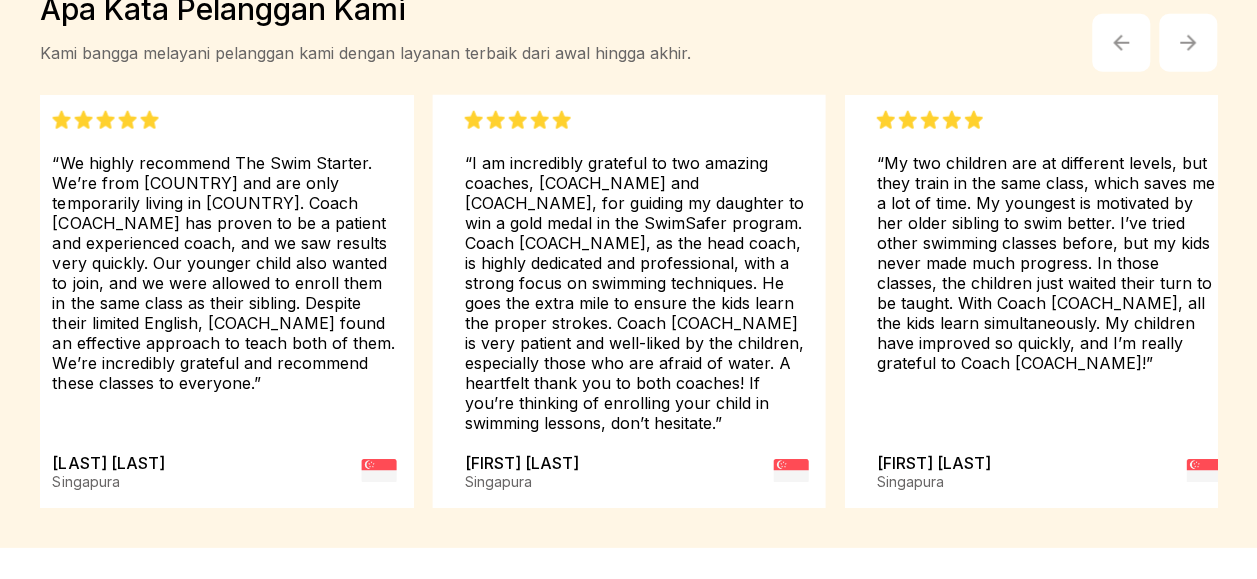 scroll, scrollTop: 2600, scrollLeft: 0, axis: vertical 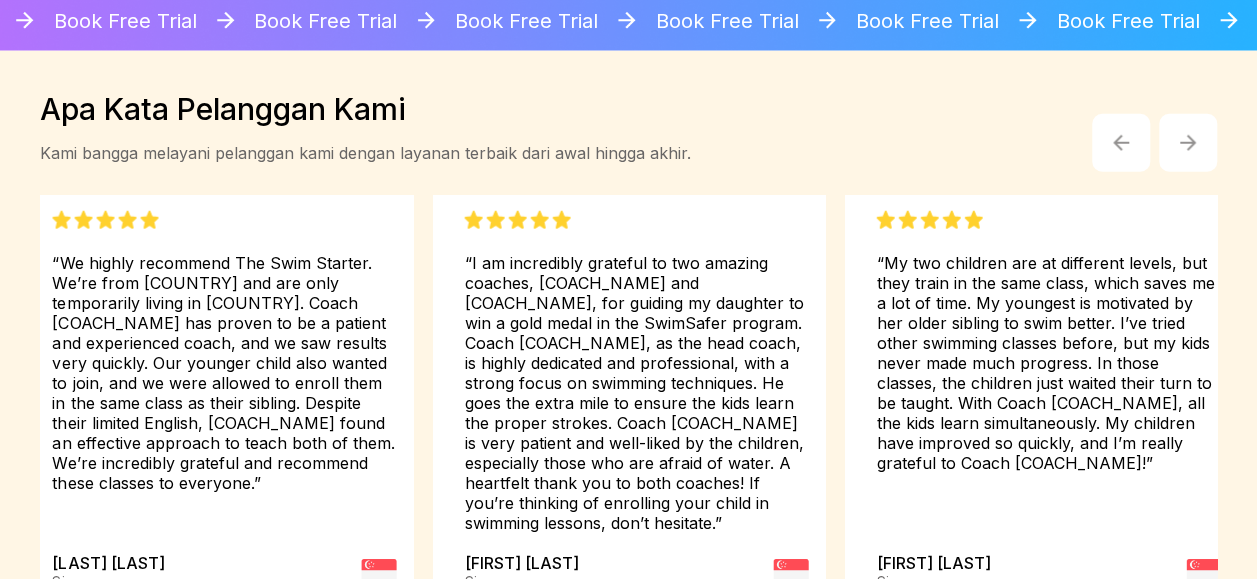 click at bounding box center (1188, 143) 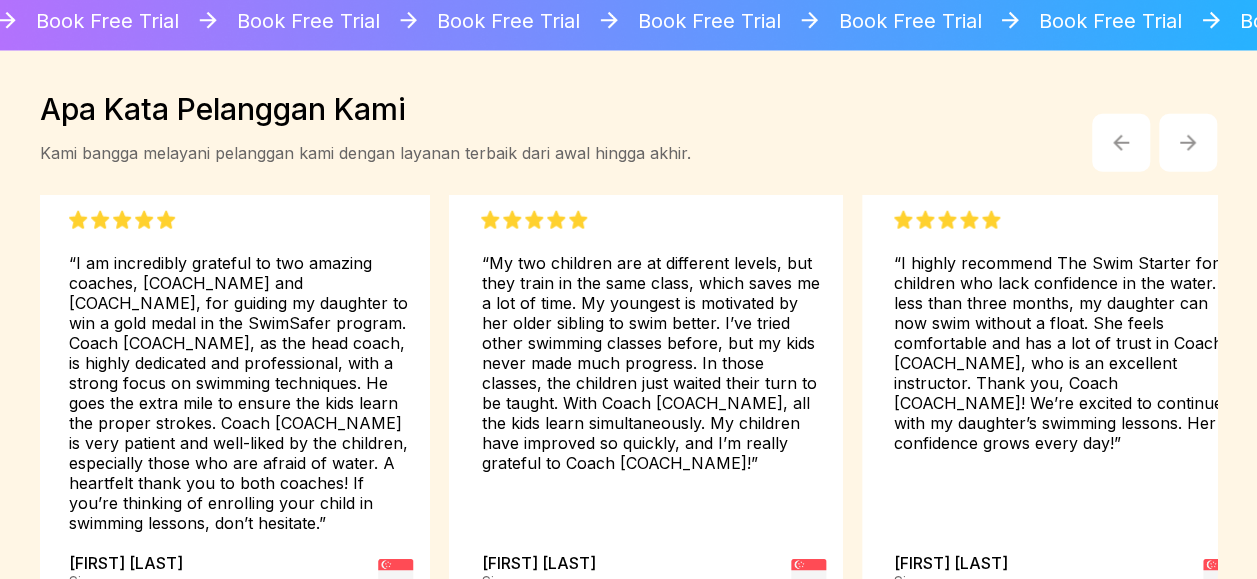 click at bounding box center [1188, 143] 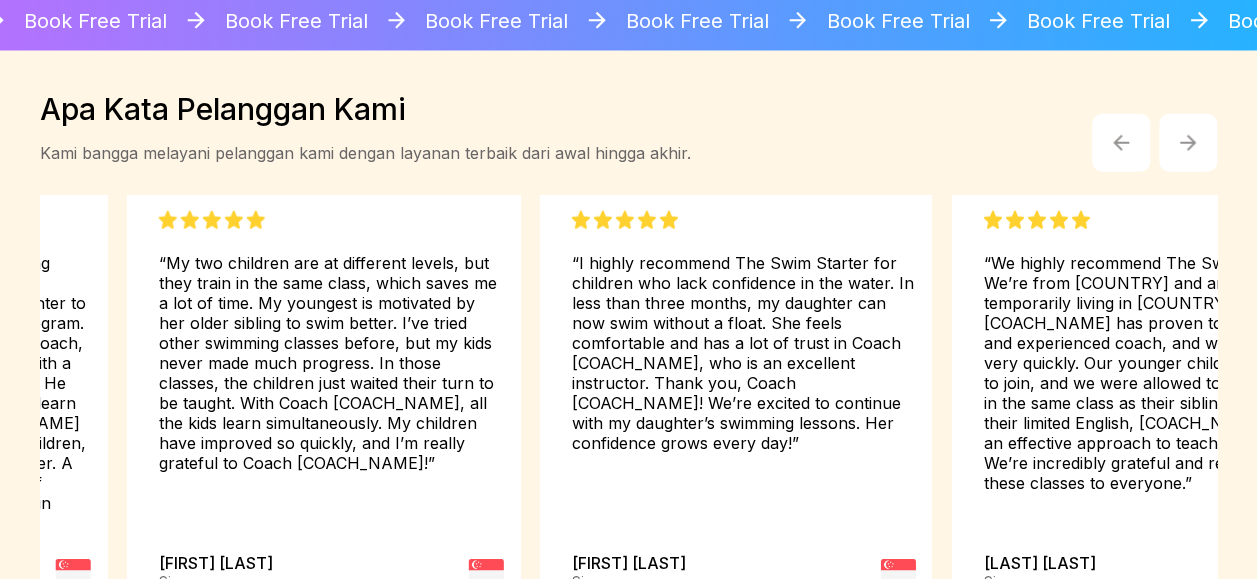 click at bounding box center [1188, 143] 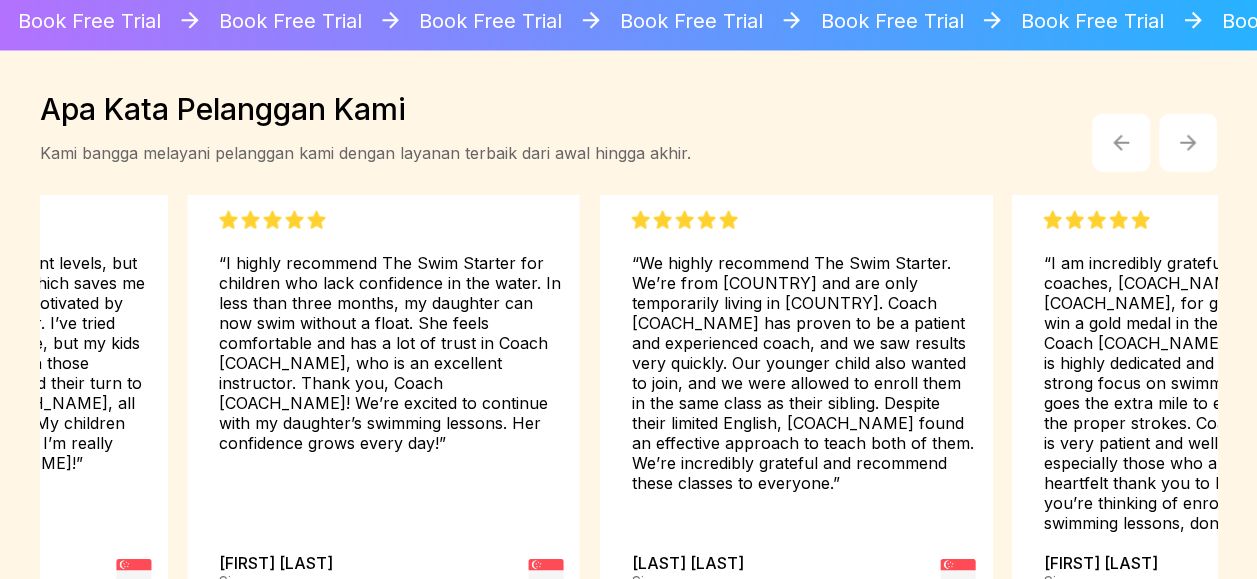 click at bounding box center [1188, 143] 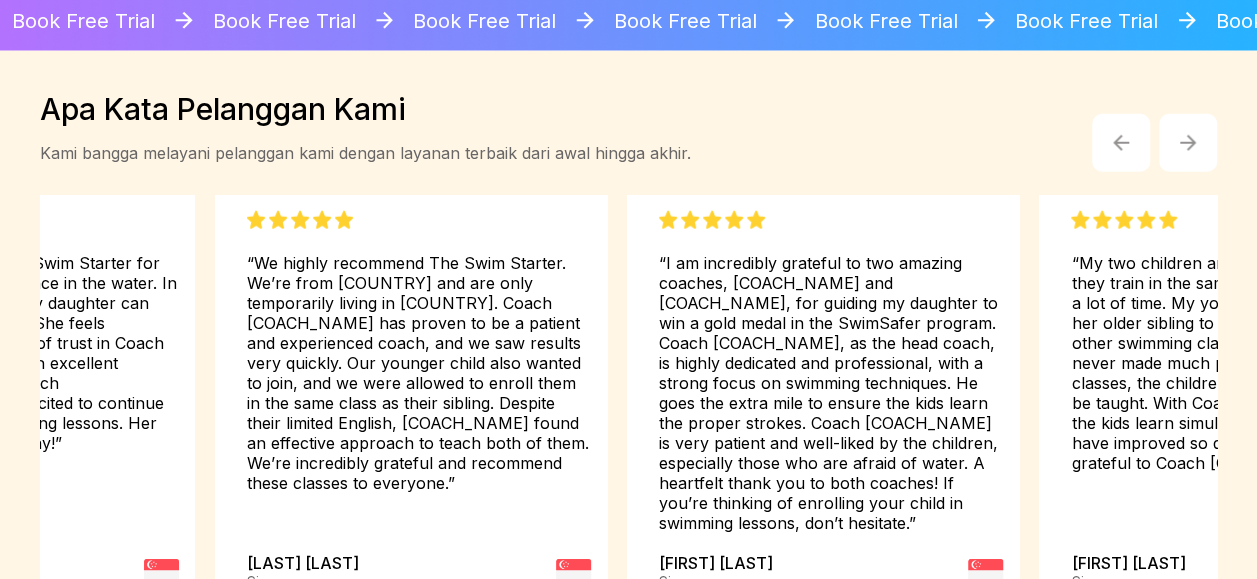 click at bounding box center (1188, 143) 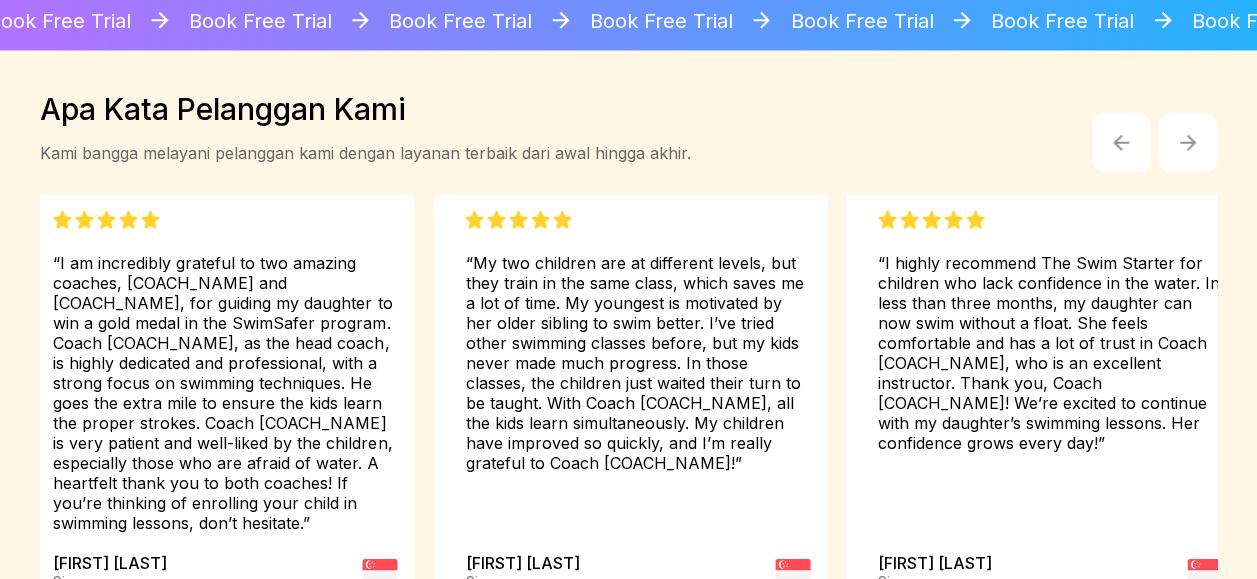 click at bounding box center [1188, 143] 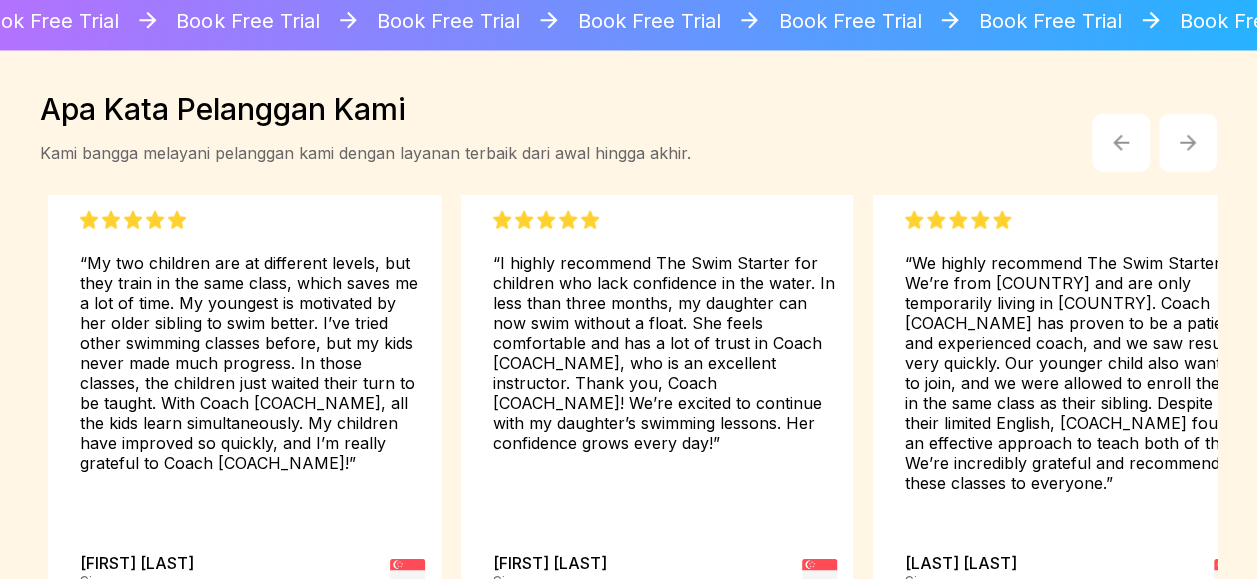 click at bounding box center [1188, 143] 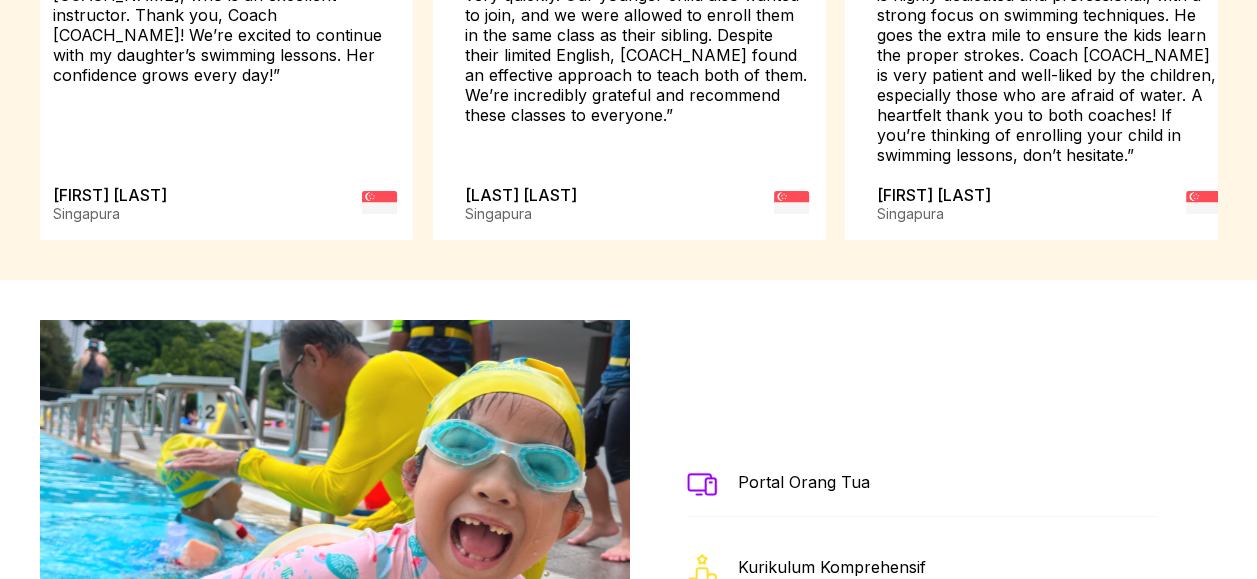scroll, scrollTop: 3100, scrollLeft: 0, axis: vertical 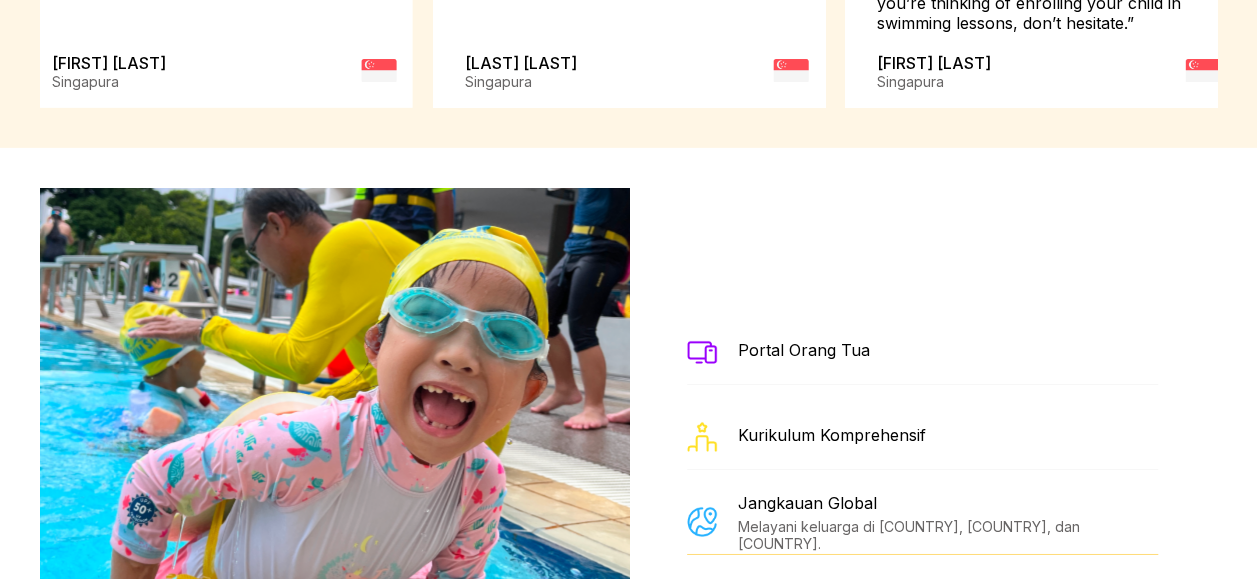 click on "Portal Orang Tua" at bounding box center (803, 350) 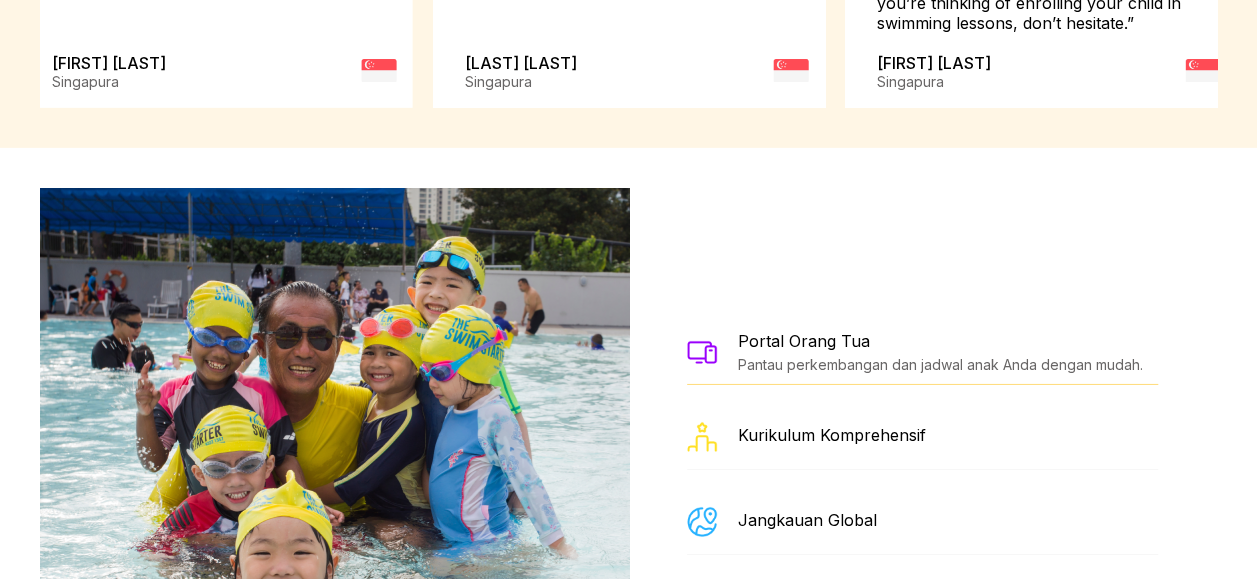 click at bounding box center (702, 352) 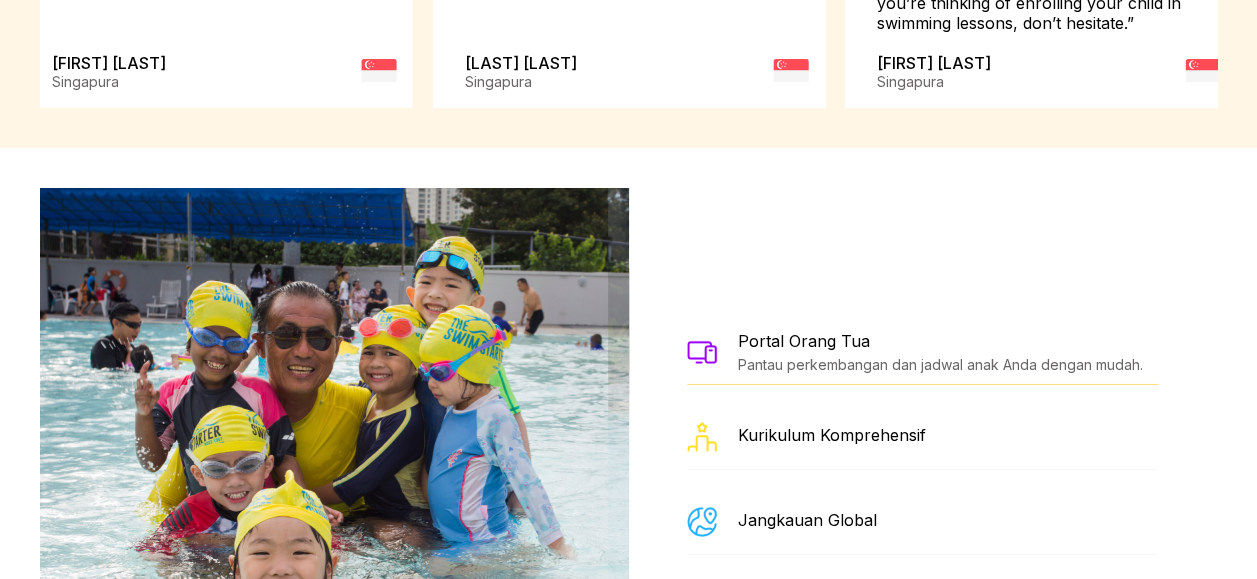 click at bounding box center (702, 352) 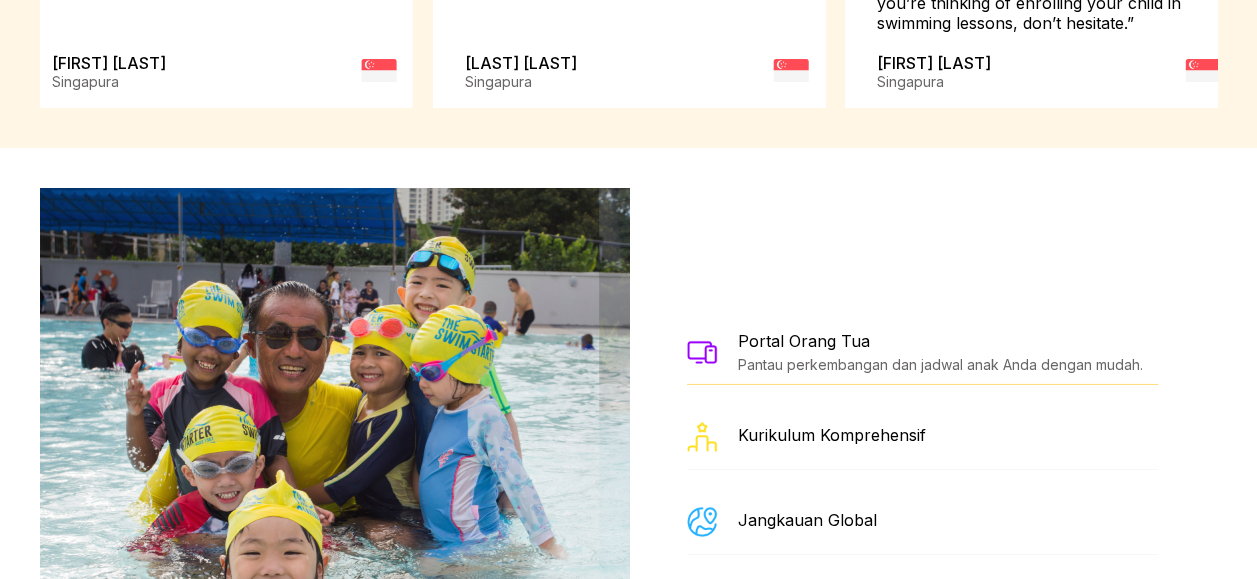 click at bounding box center [702, 352] 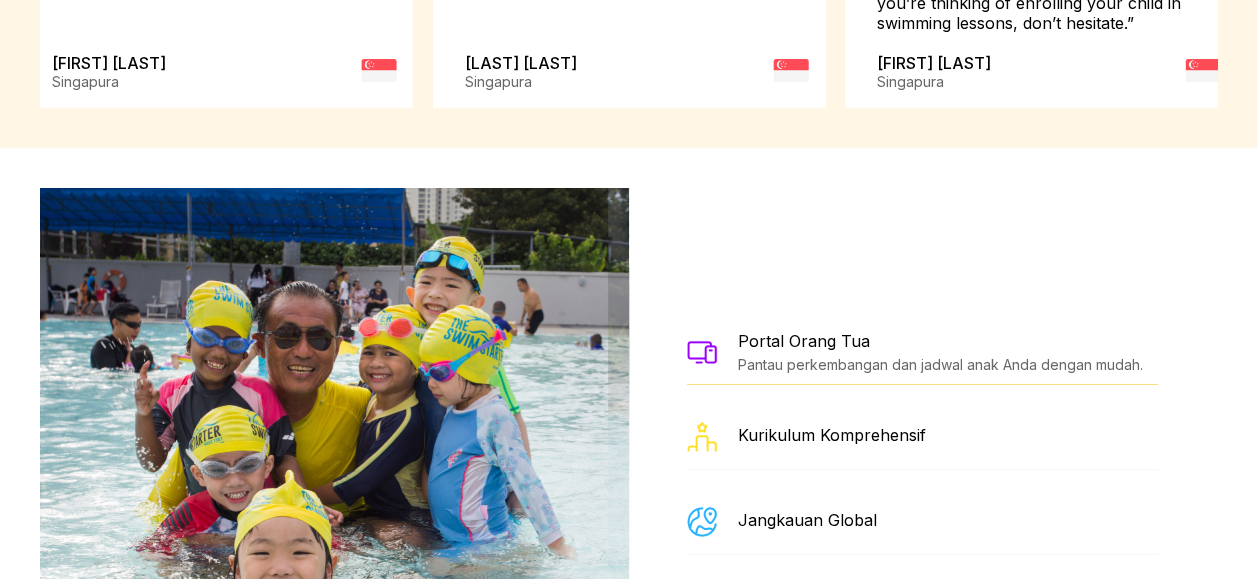 click at bounding box center [702, 522] 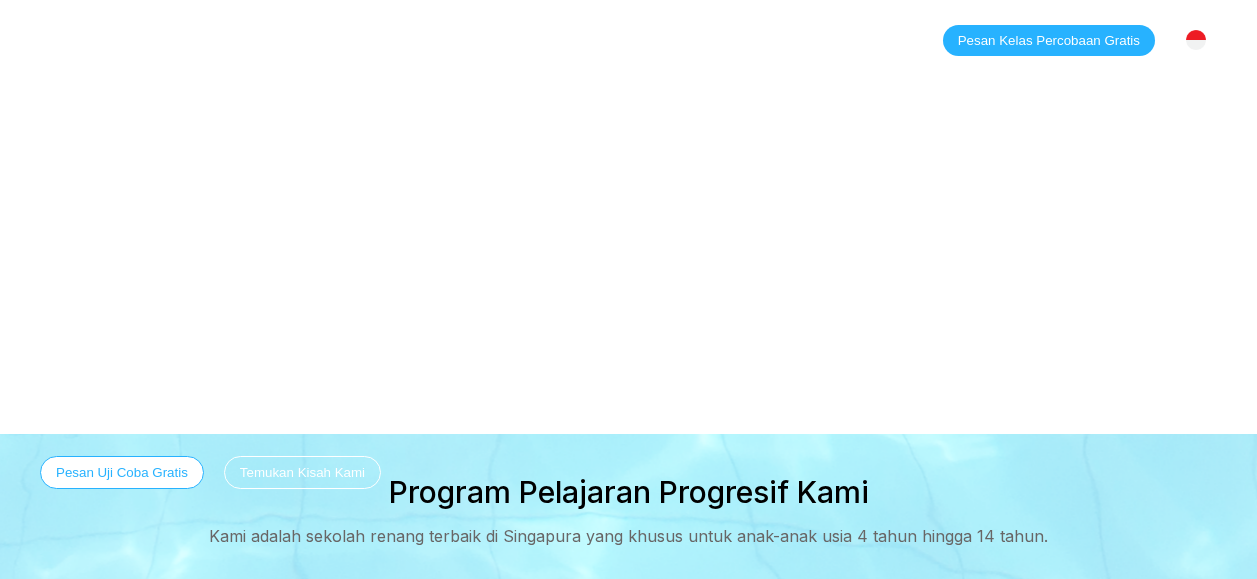 scroll, scrollTop: 0, scrollLeft: 0, axis: both 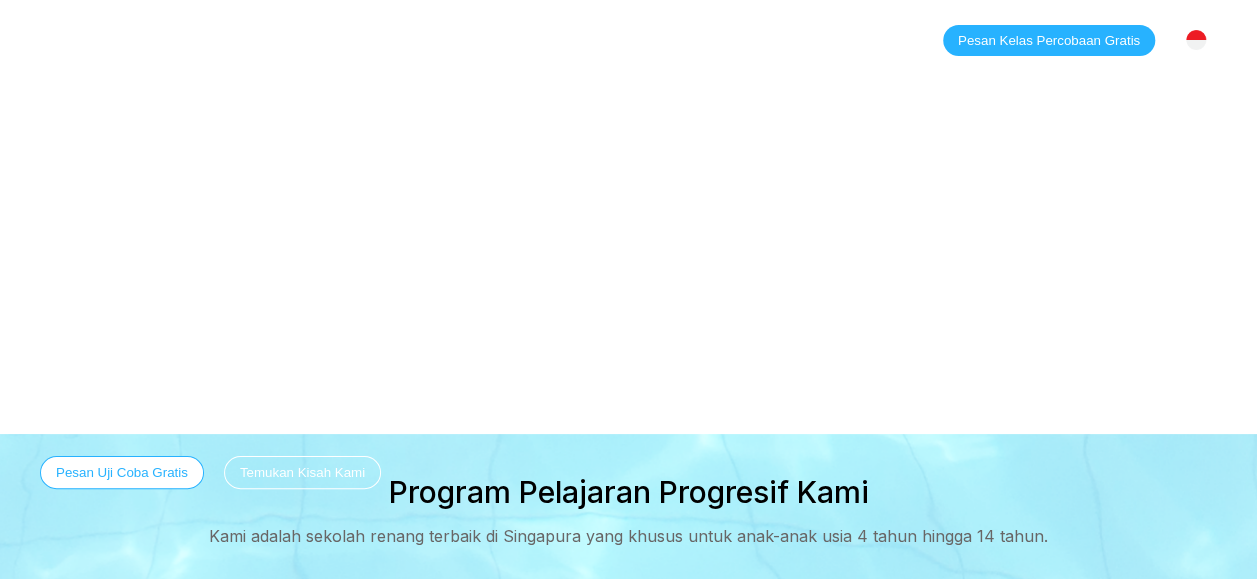 click at bounding box center (1196, 40) 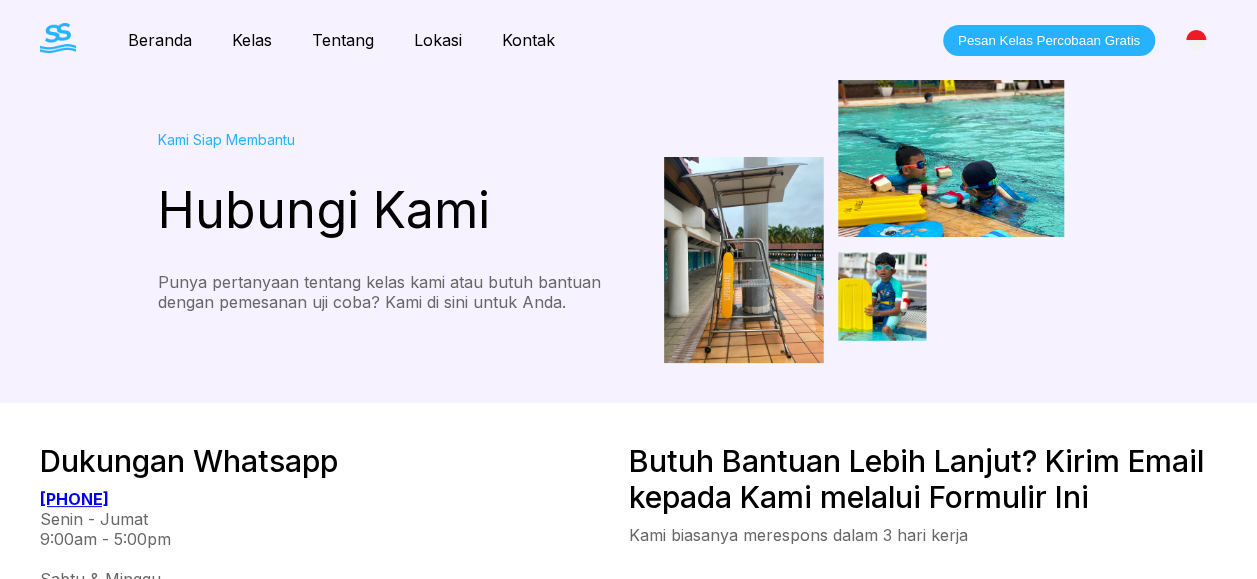 click on "Pesan Kelas Percobaan Gratis" at bounding box center [1049, 40] 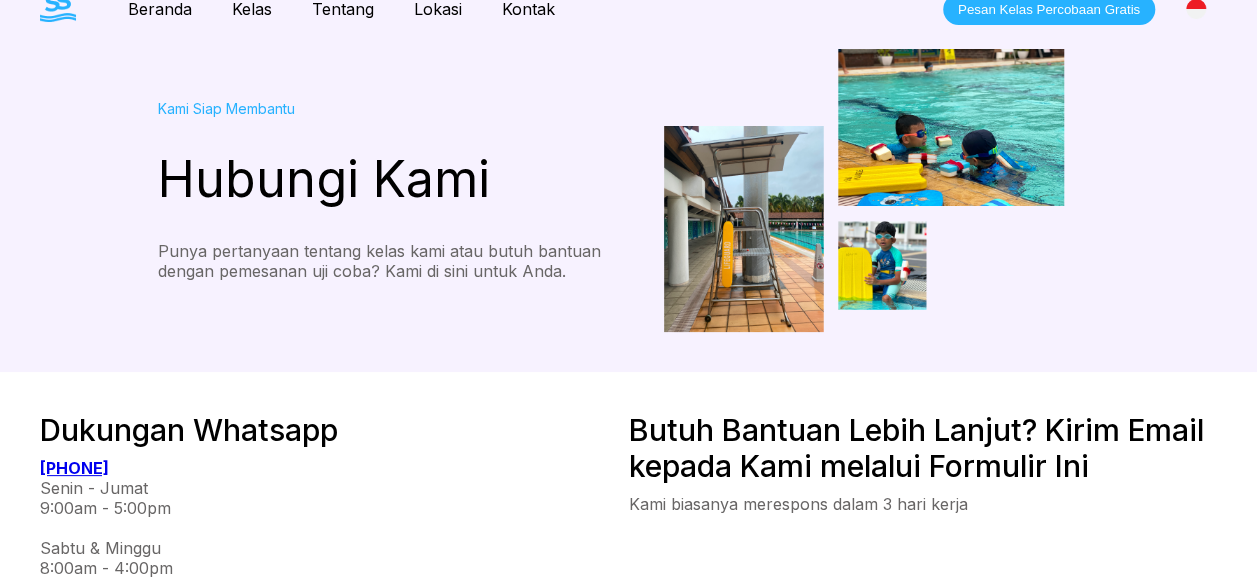 scroll, scrollTop: 0, scrollLeft: 0, axis: both 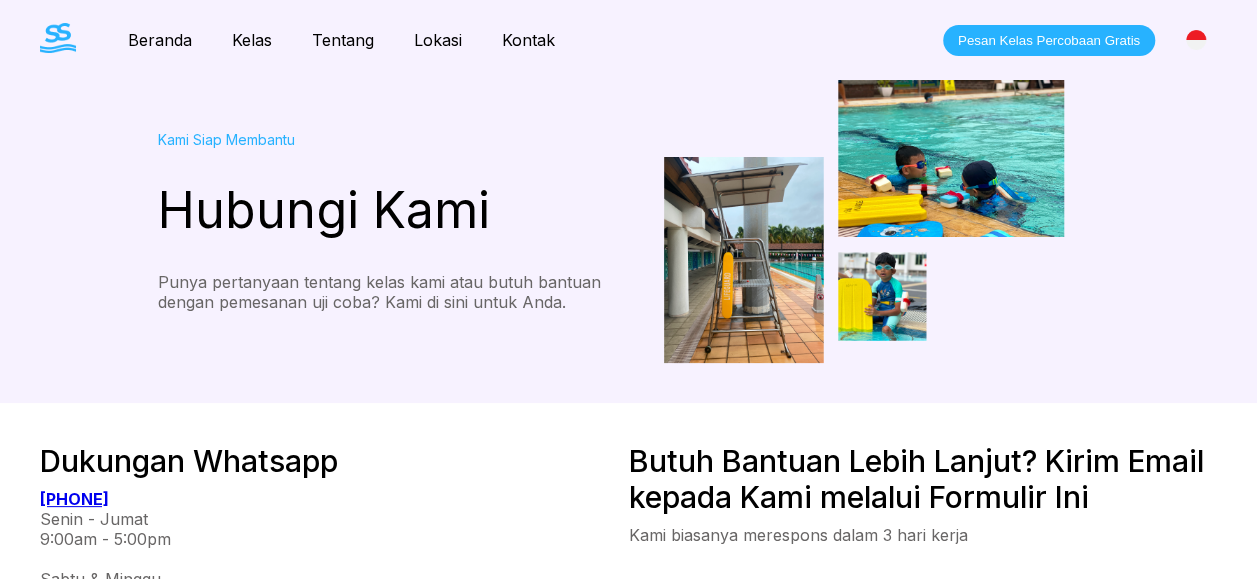 click on "Tentang" at bounding box center (343, 40) 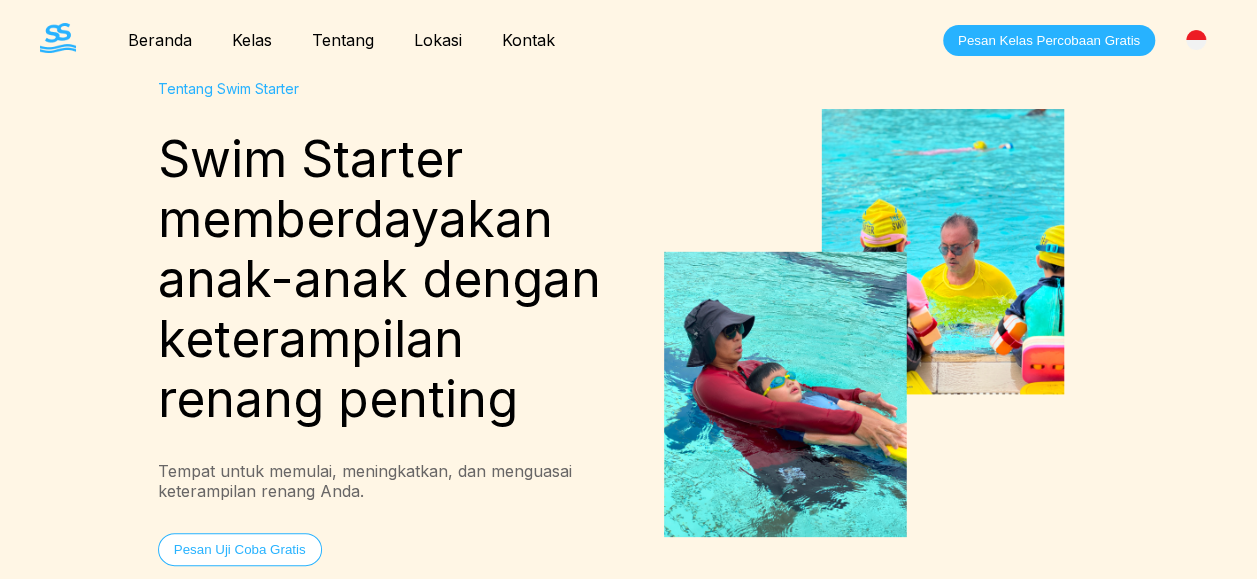 click on "Kelas" at bounding box center [252, 40] 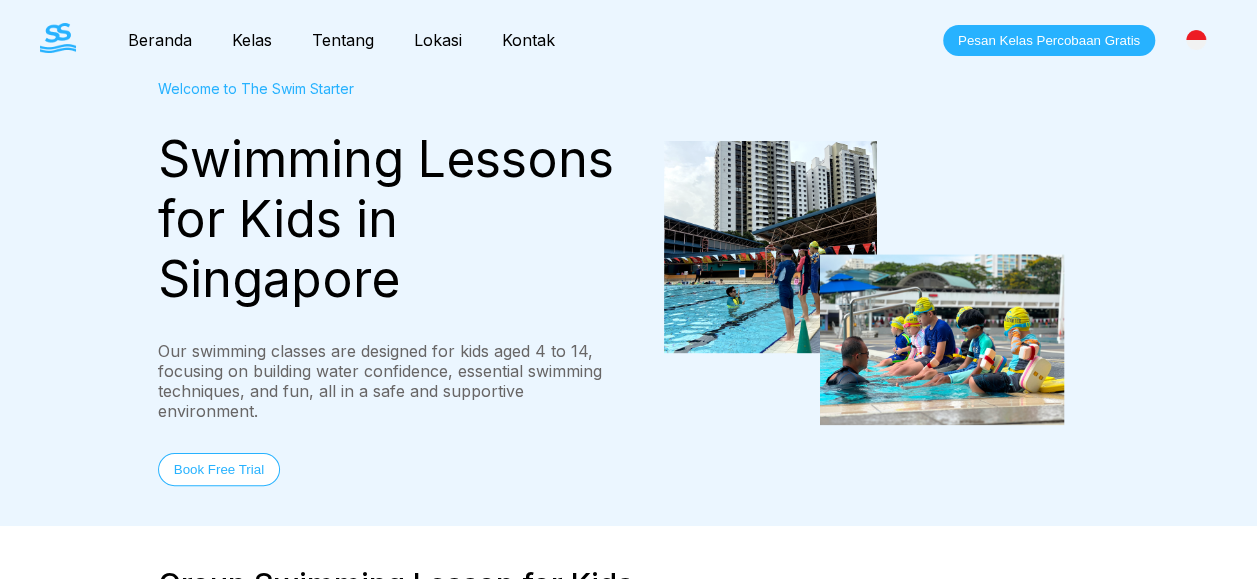 click on "Beranda" at bounding box center (160, 40) 